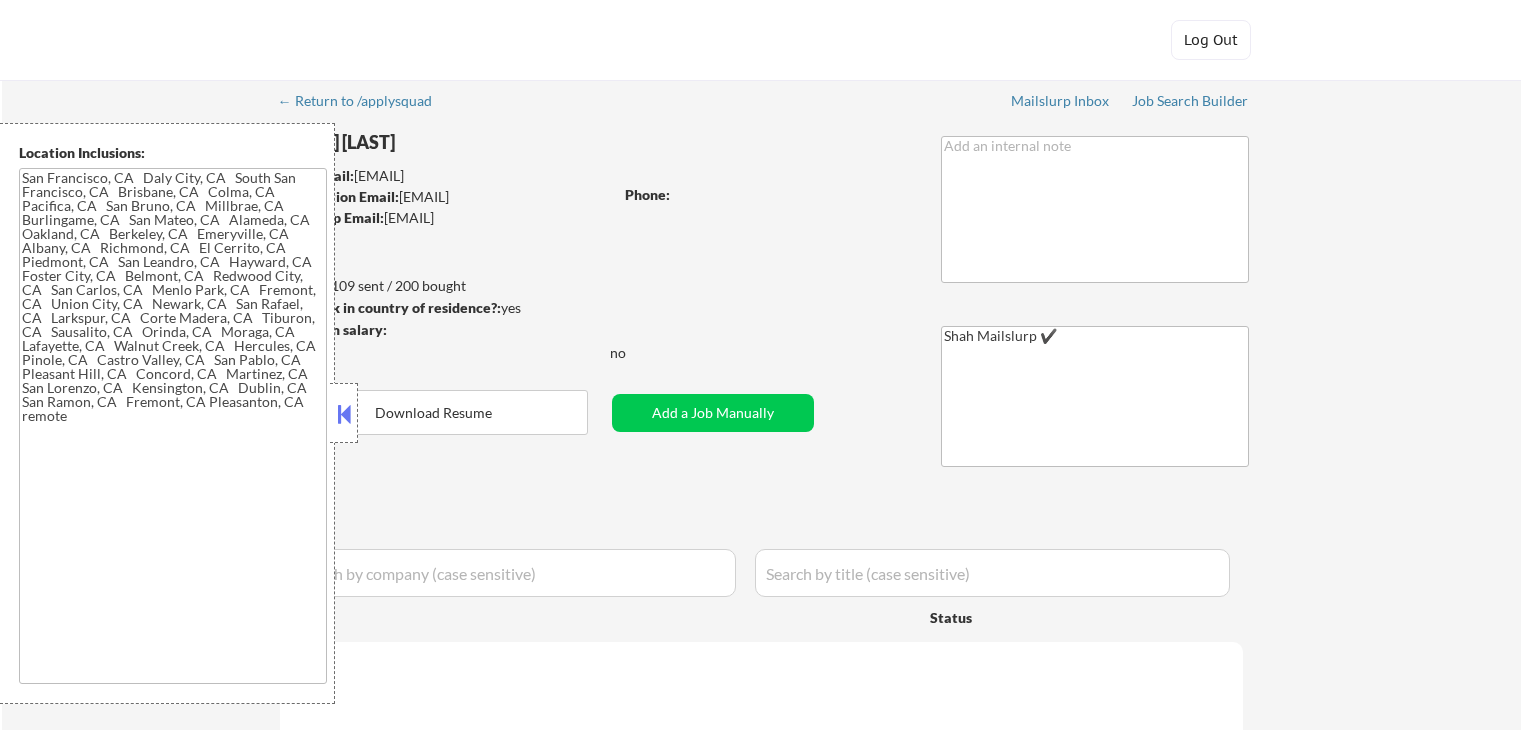 type on "Location Inclusions: [CITY], [STATE]   [CITY], [STATE]   [CITY], [STATE]   [CITY], [STATE]   [CITY], [STATE]   [CITY], [STATE]   [CITY], [STATE]   [CITY], [STATE]   [CITY], [STATE]   [CITY], [STATE]   [CITY], [STATE]   [CITY], [STATE]   [CITY], [STATE]   [CITY], [STATE]   [CITY], [STATE]   [CITY], [STATE]   [CITY], [STATE]   [CITY], [STATE]   [CITY], [STATE]   [CITY], [STATE]   [CITY], [STATE]   [CITY], [STATE]   [CITY], [STATE]   [CITY], [STATE]   [CITY], [STATE]   [CITY], [STATE]   [CITY], [STATE]   [CITY], [STATE]   [CITY], [STATE]   [CITY], [STATE]   [CITY], [STATE]   [CITY], [STATE]   [CITY], [STATE]   [CITY], [STATE]   [CITY], [STATE]   [CITY], [STATE]   [CITY], [STATE]   [CITY], [STATE]   [CITY], [STATE]   [CITY], [STATE]   [CITY], [STATE]   [CITY], [STATE]   [CITY], [STATE]   [CITY], [STATE]   [CITY], [STATE]   [CITY], [STATE]   [CITY], [STATE]   [CITY], [STATE]   [CITY], [STATE]   [CITY], [STATE]   remote" 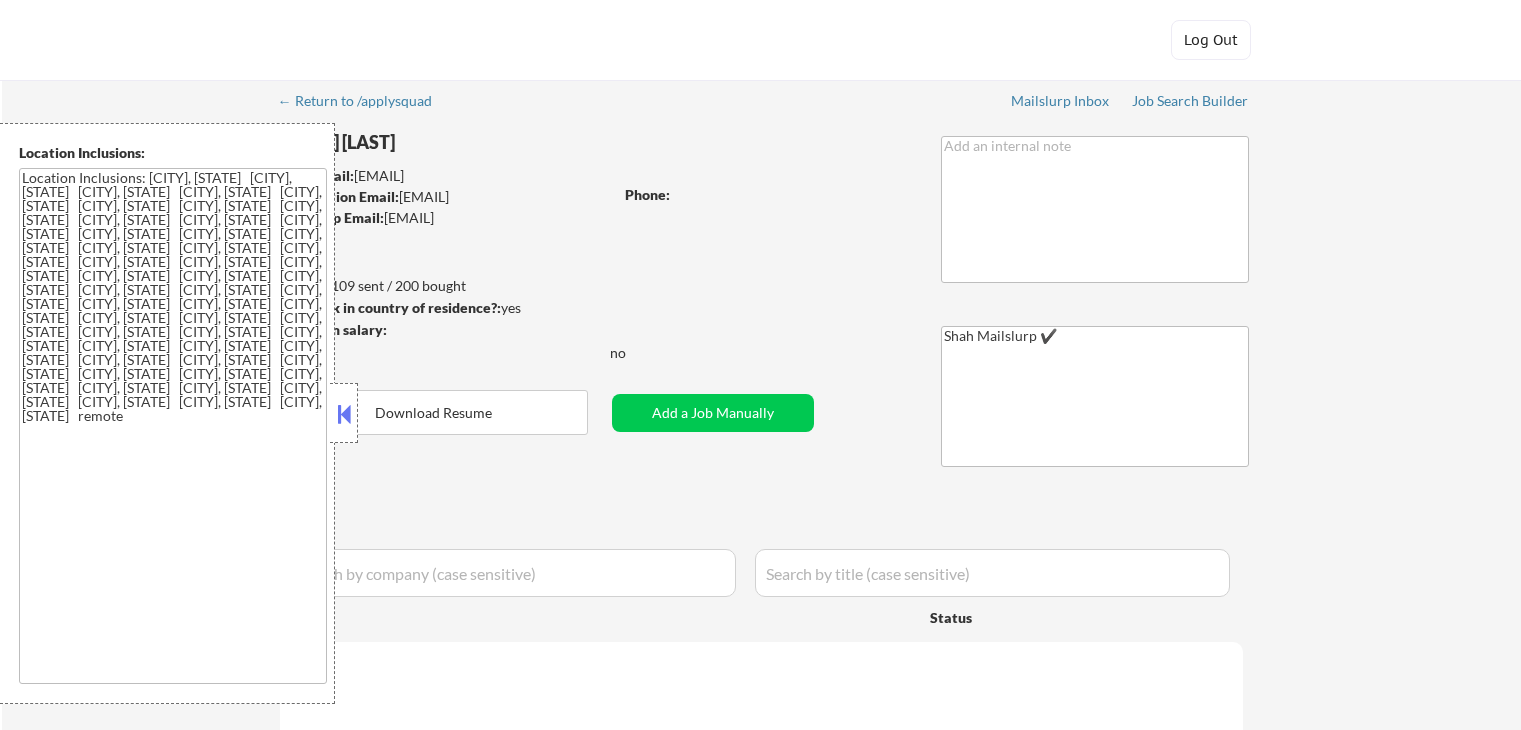 select on ""applied"" 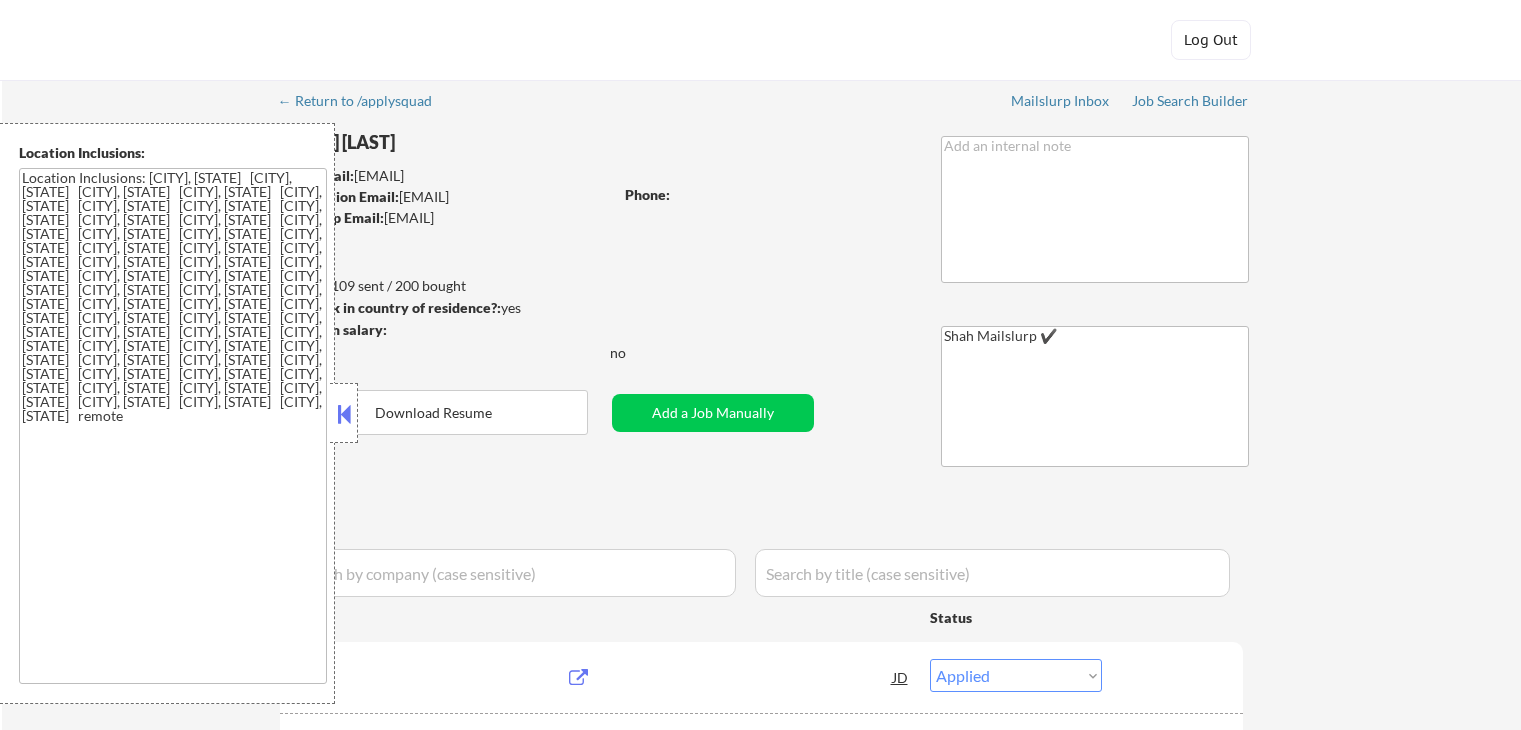 scroll, scrollTop: 0, scrollLeft: 0, axis: both 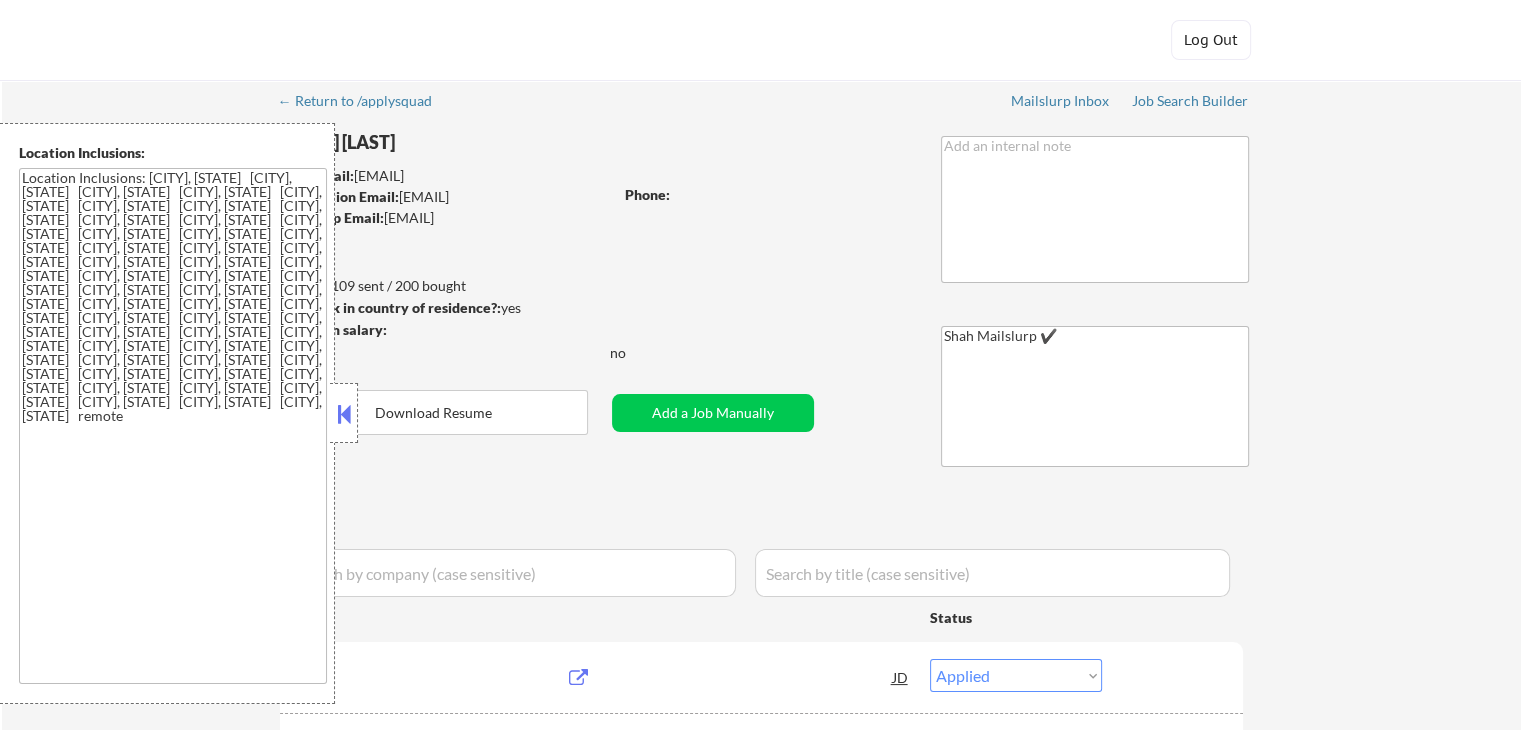 click at bounding box center [344, 414] 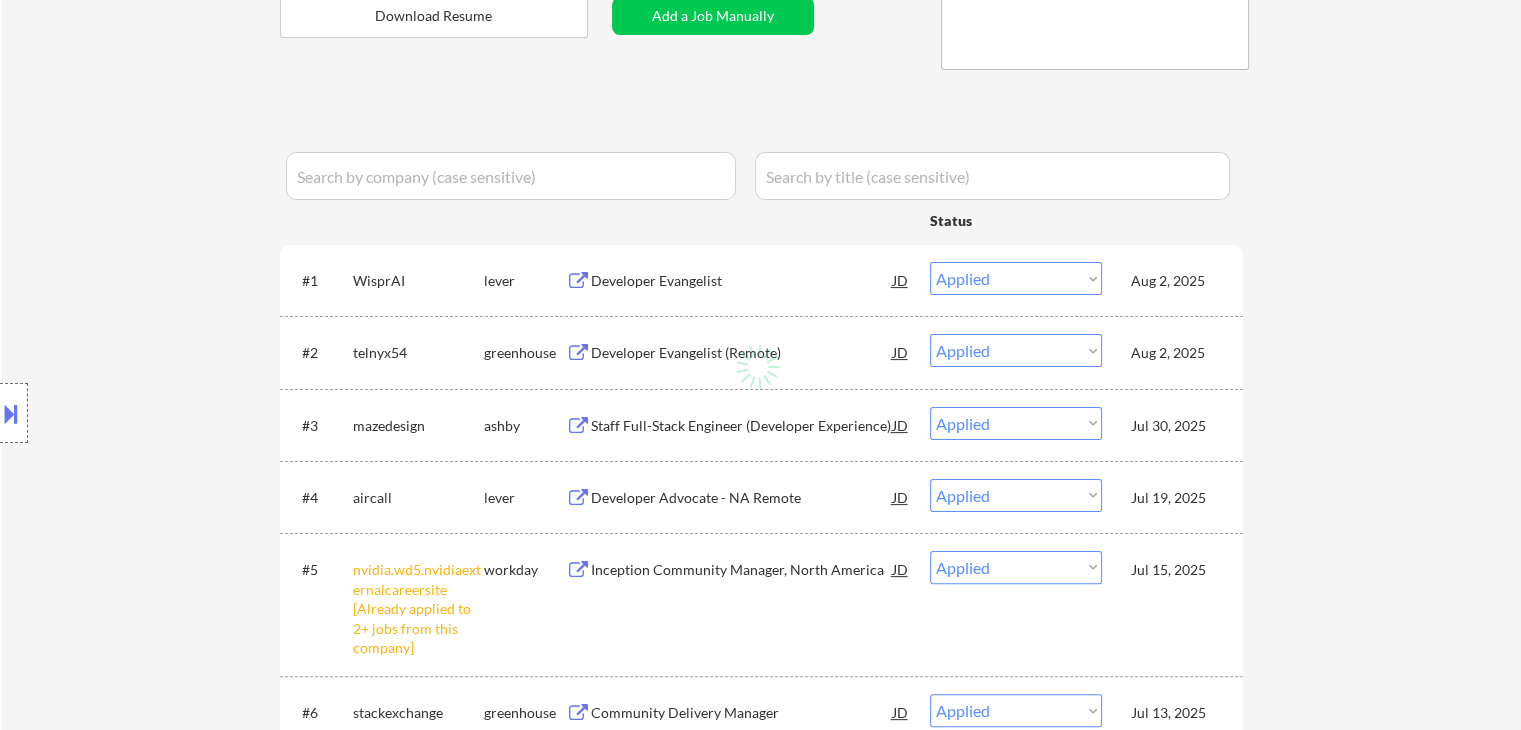 scroll, scrollTop: 400, scrollLeft: 0, axis: vertical 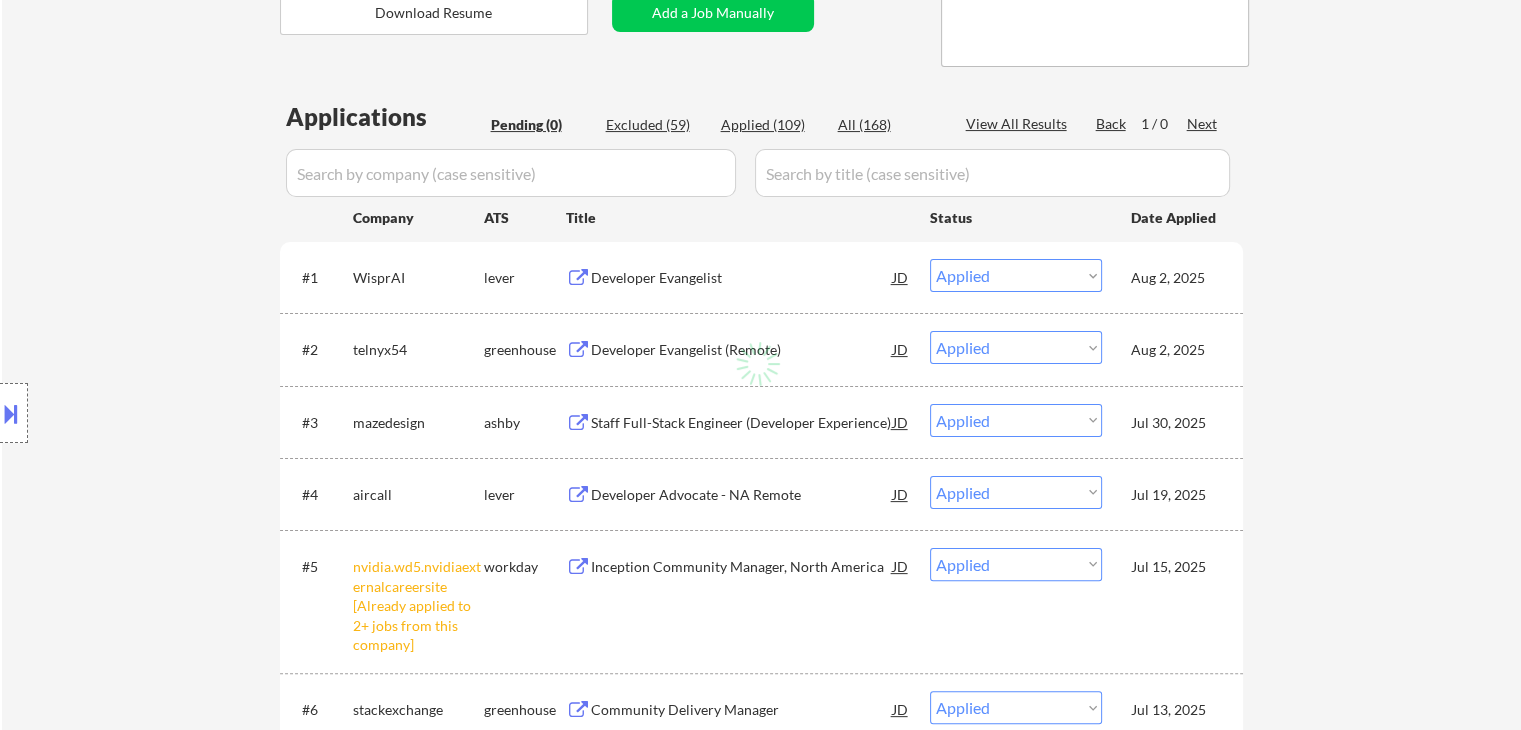 click on "Pending (0)" at bounding box center (541, 125) 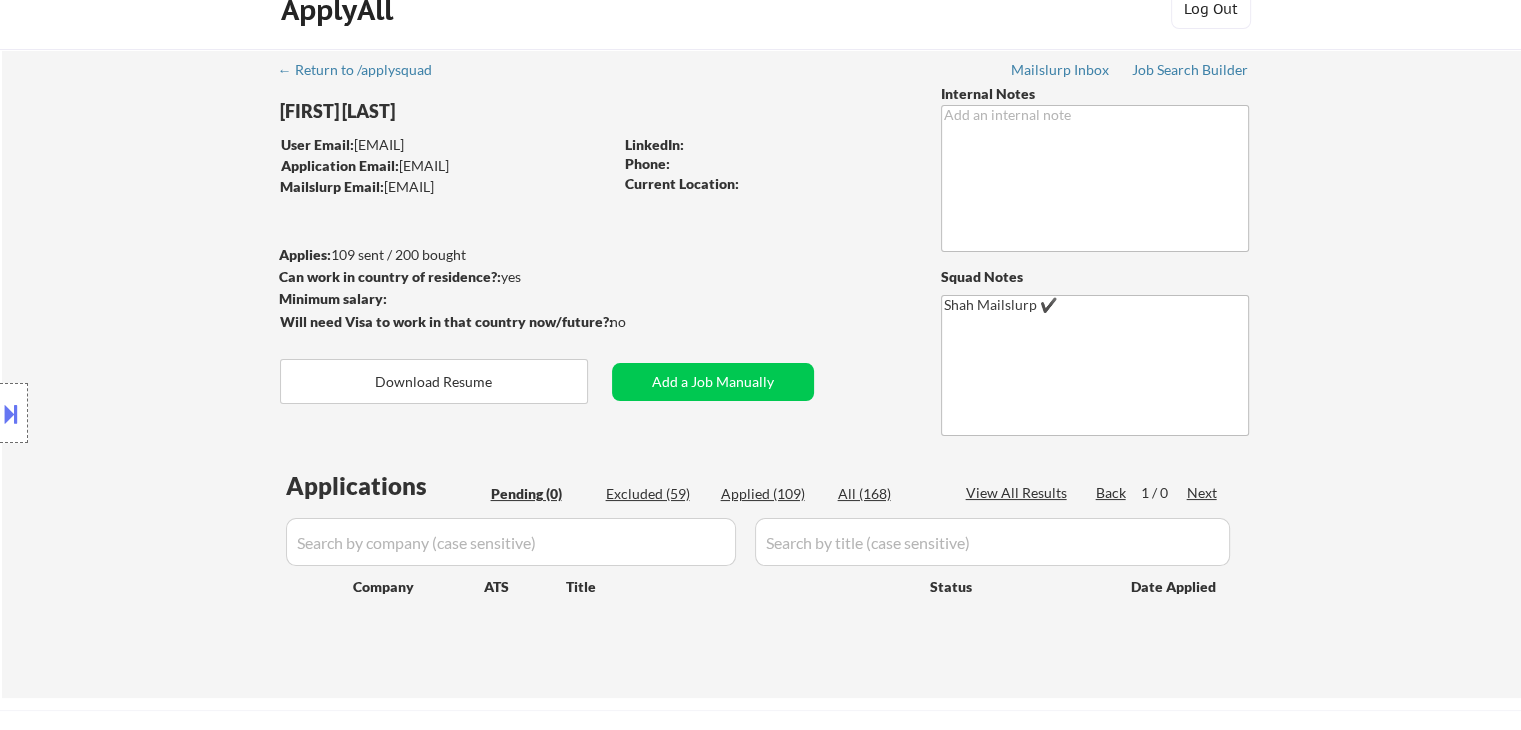 scroll, scrollTop: 0, scrollLeft: 0, axis: both 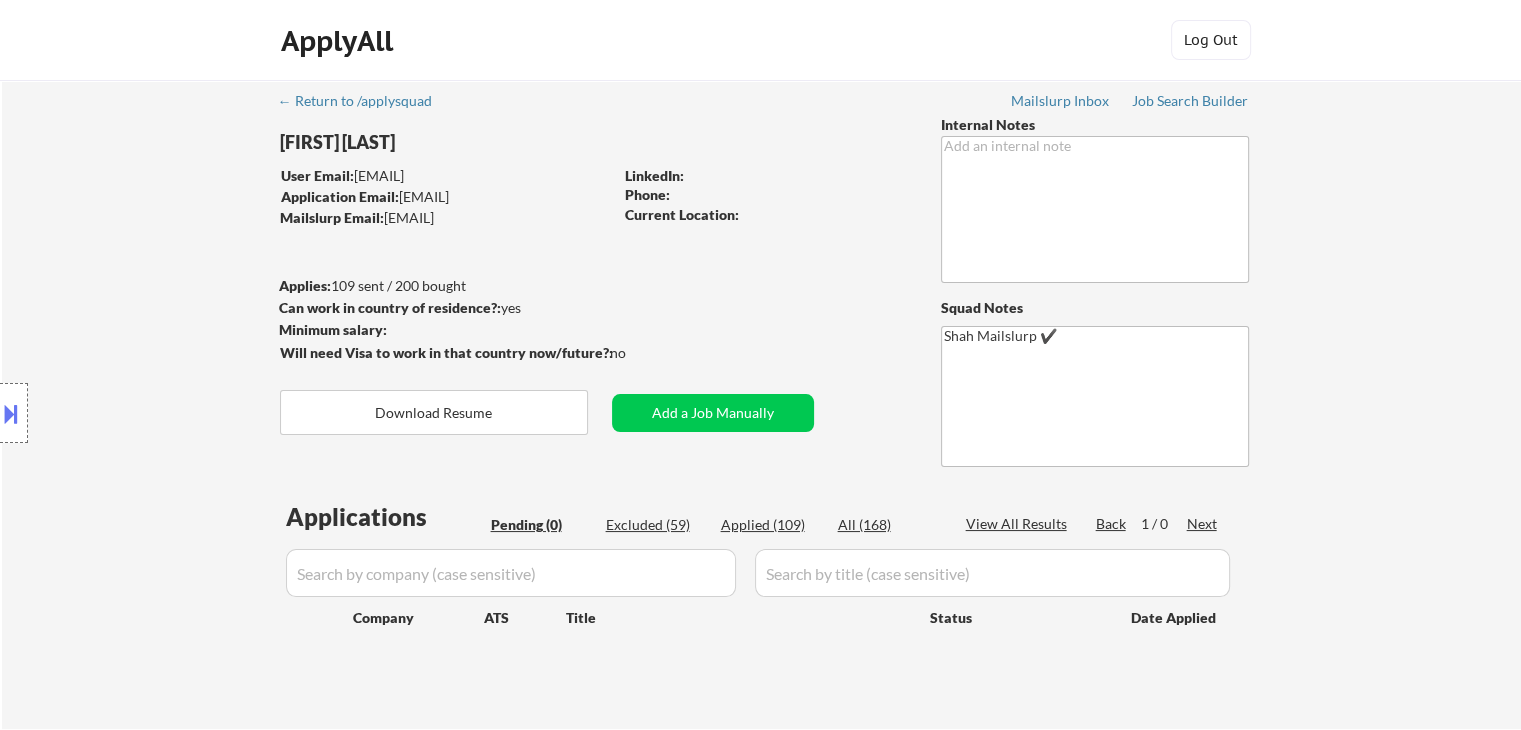 drag, startPoint x: 729, startPoint y: 288, endPoint x: 768, endPoint y: 232, distance: 68.24222 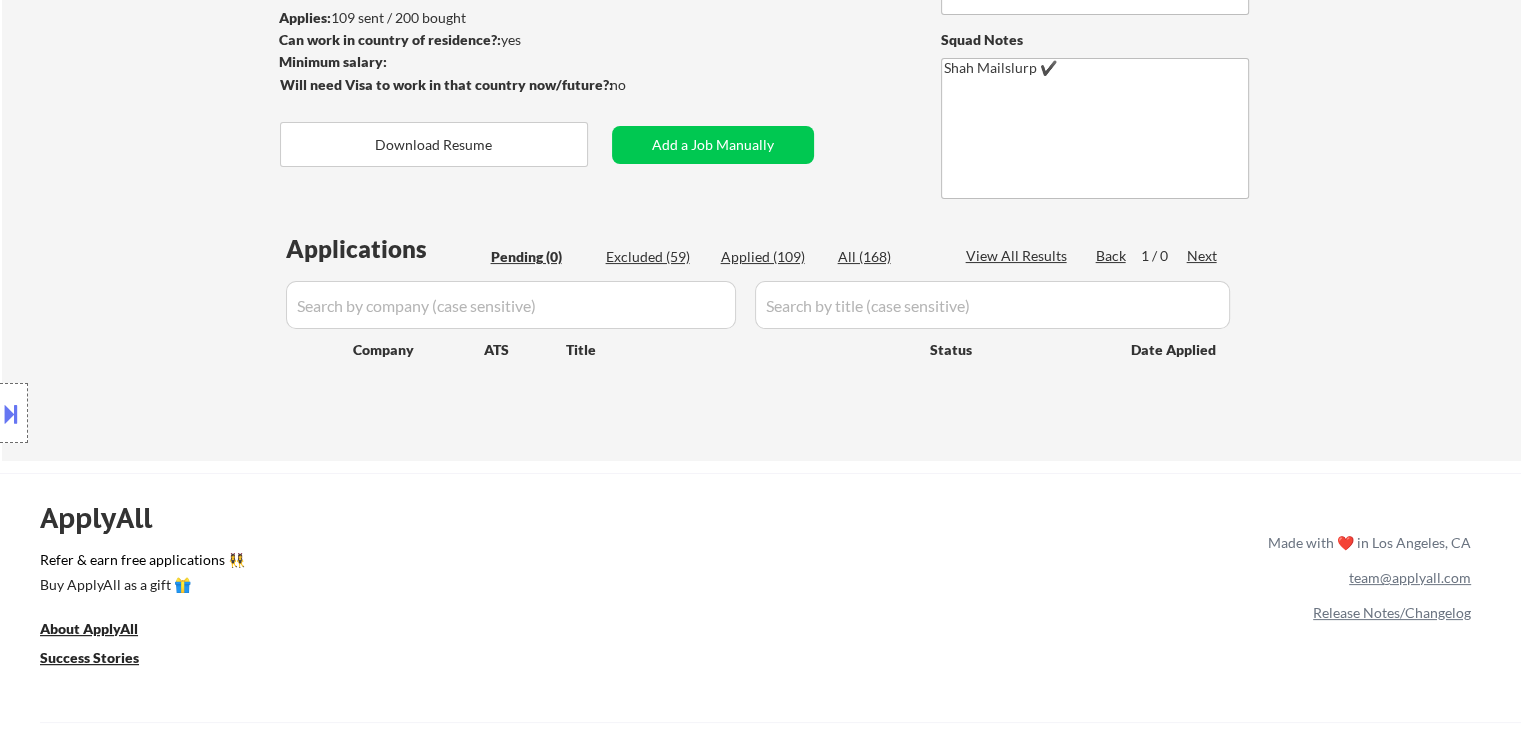 scroll, scrollTop: 0, scrollLeft: 0, axis: both 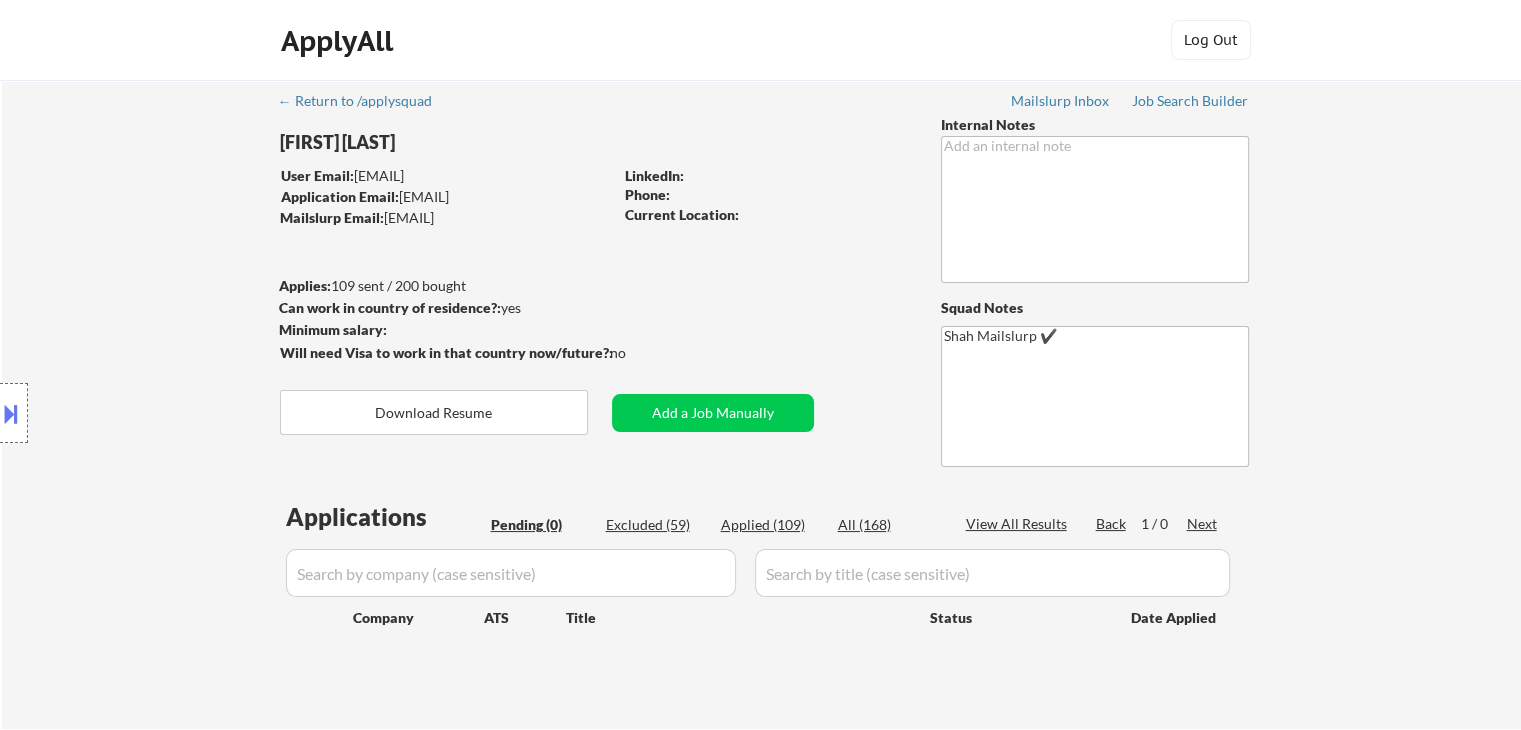 drag, startPoint x: 78, startPoint y: 259, endPoint x: 72, endPoint y: 244, distance: 16.155495 